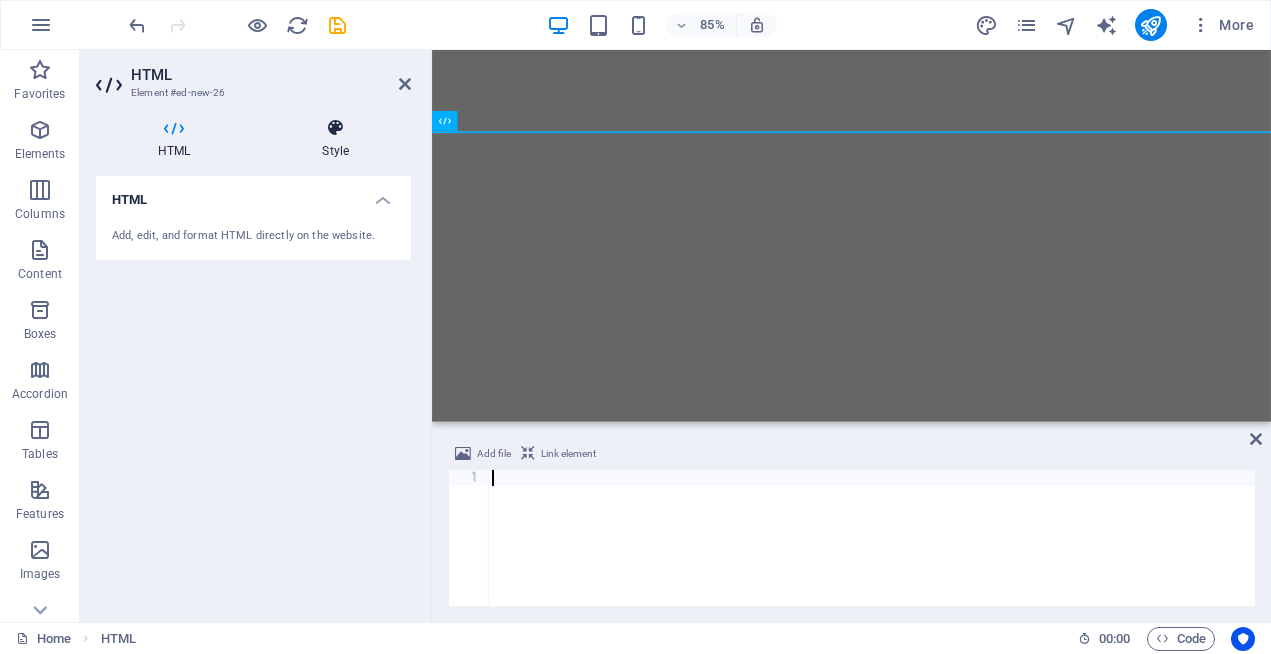 scroll, scrollTop: 0, scrollLeft: 0, axis: both 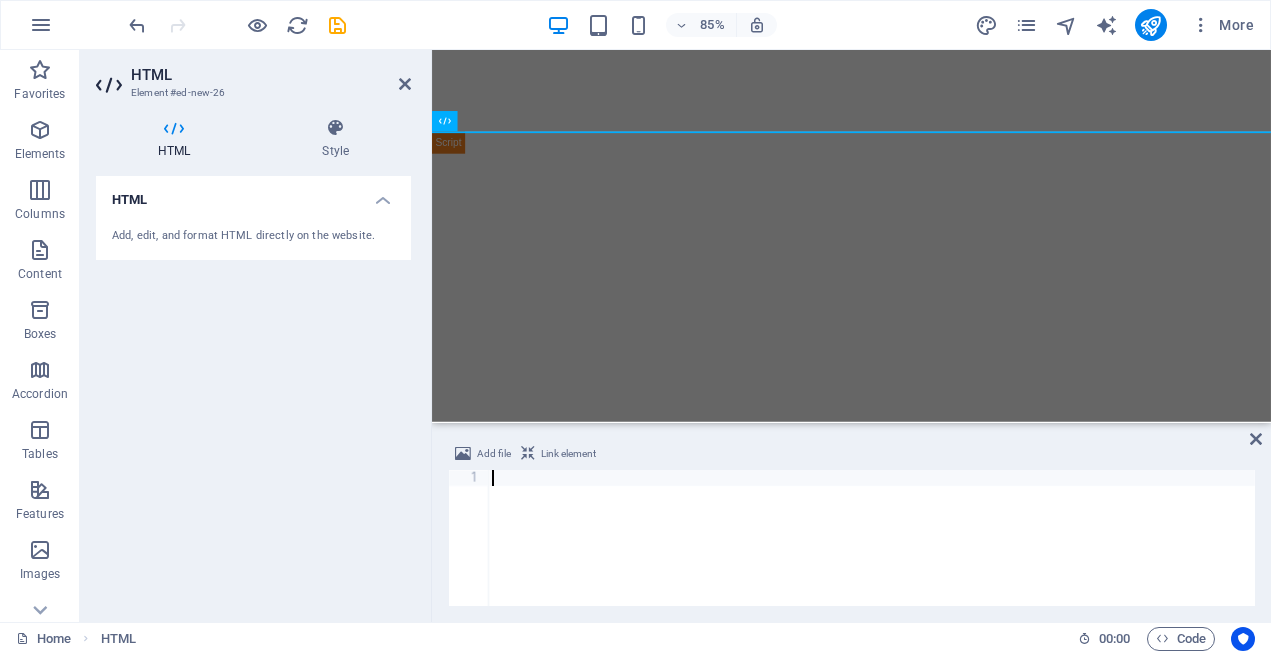 type on "formMessage.style.color = '#" 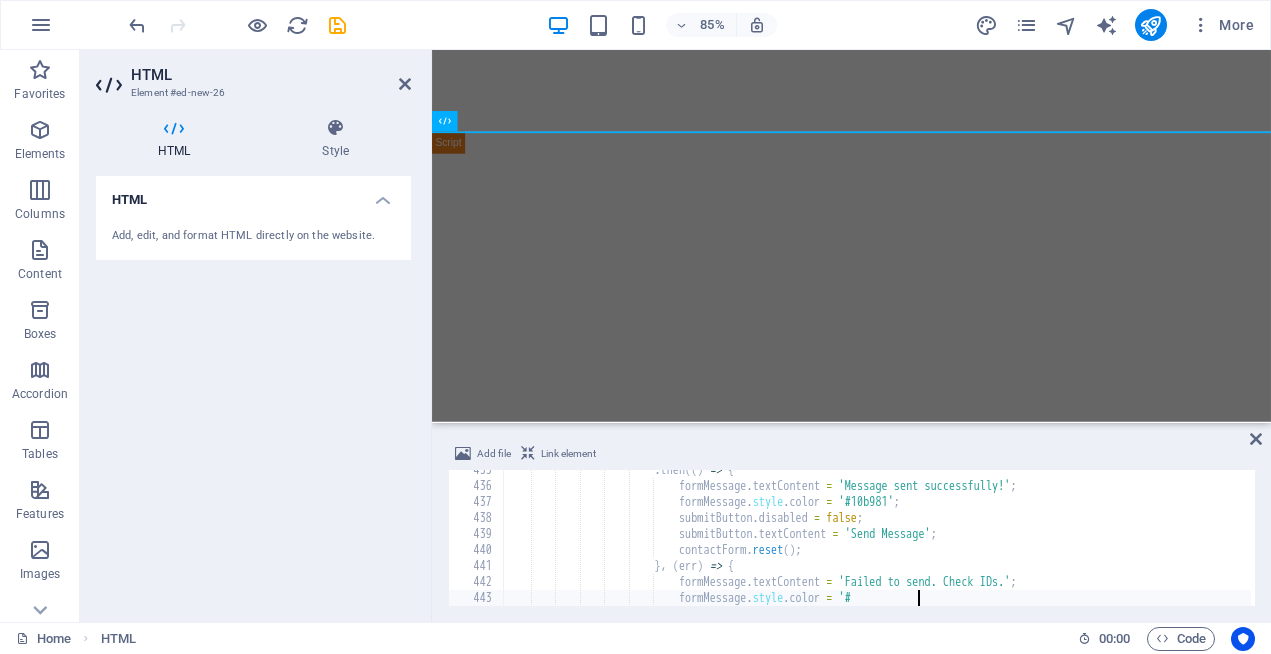 click at bounding box center [337, 25] 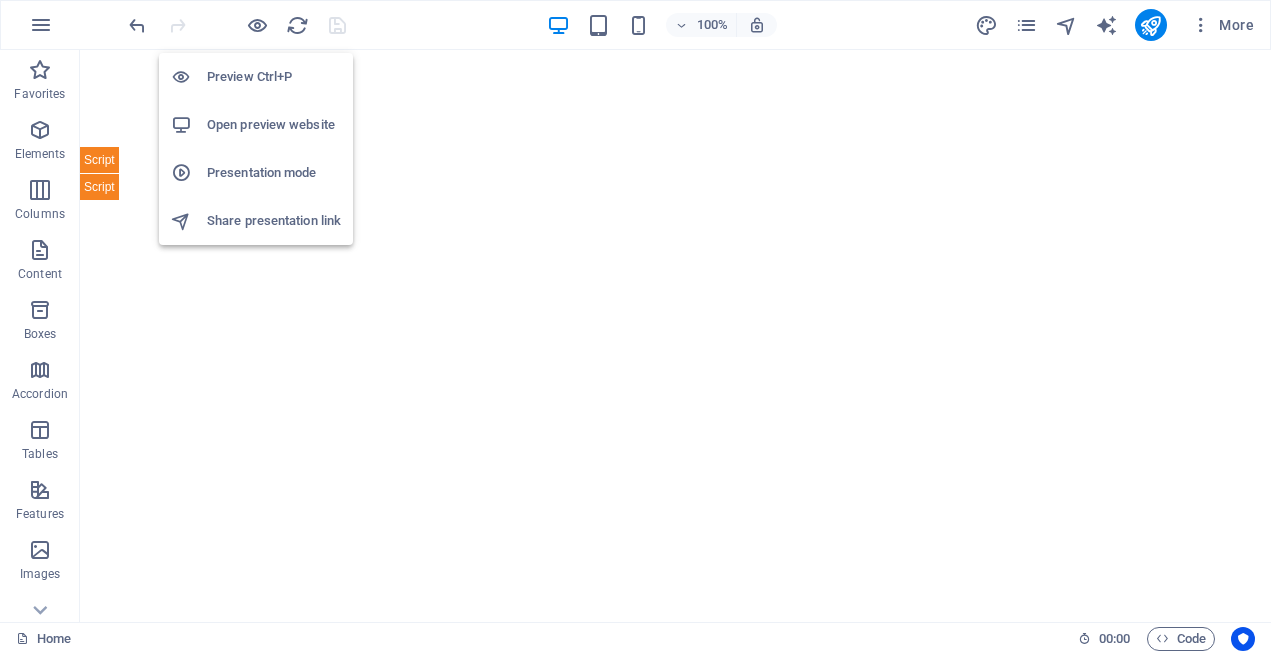 click on "Open preview website" at bounding box center (274, 125) 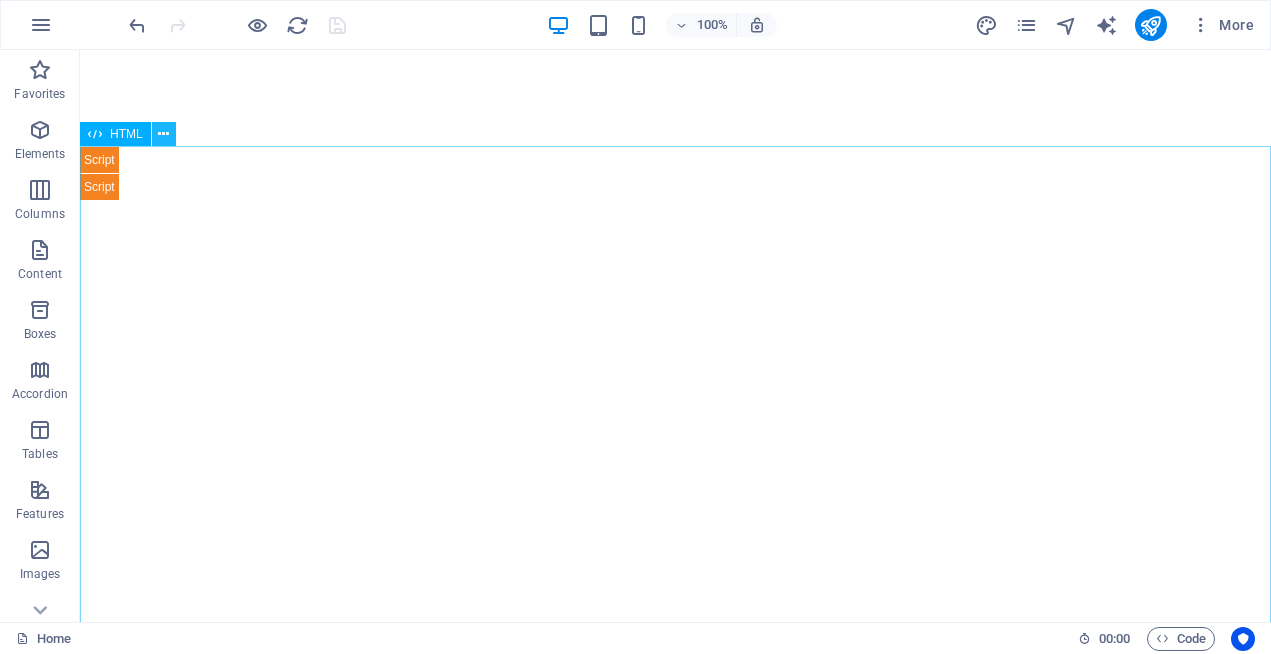 click at bounding box center [164, 134] 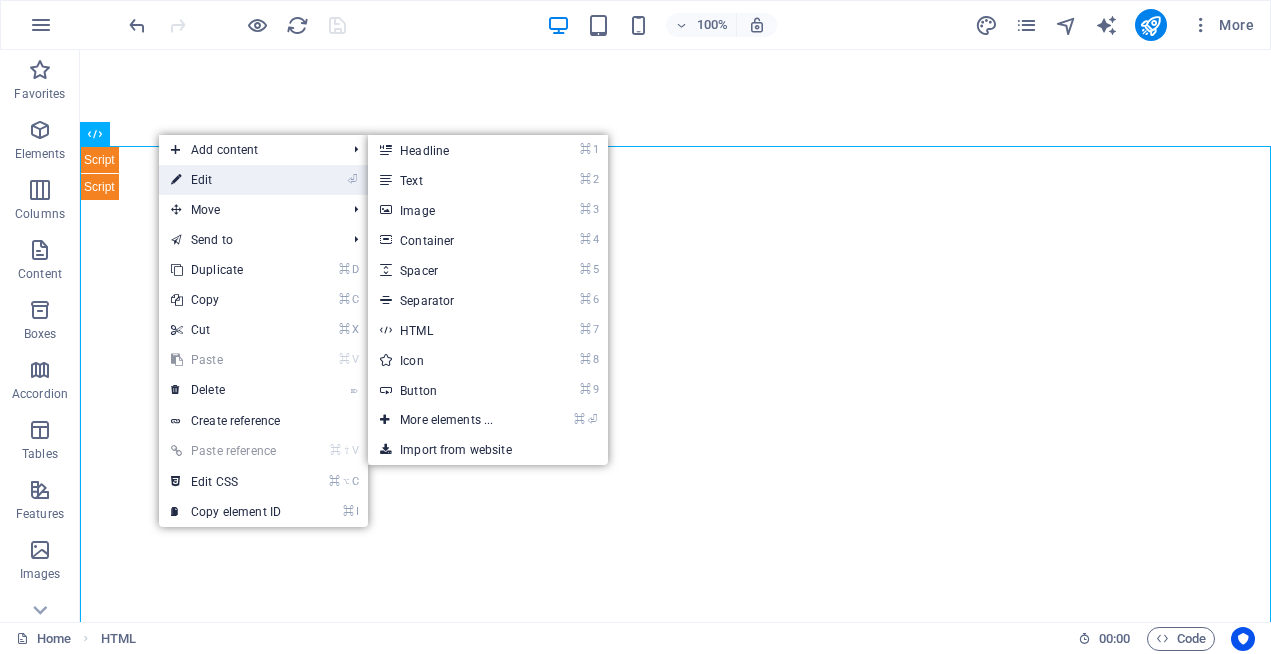 click on "⏎  Edit" at bounding box center [226, 180] 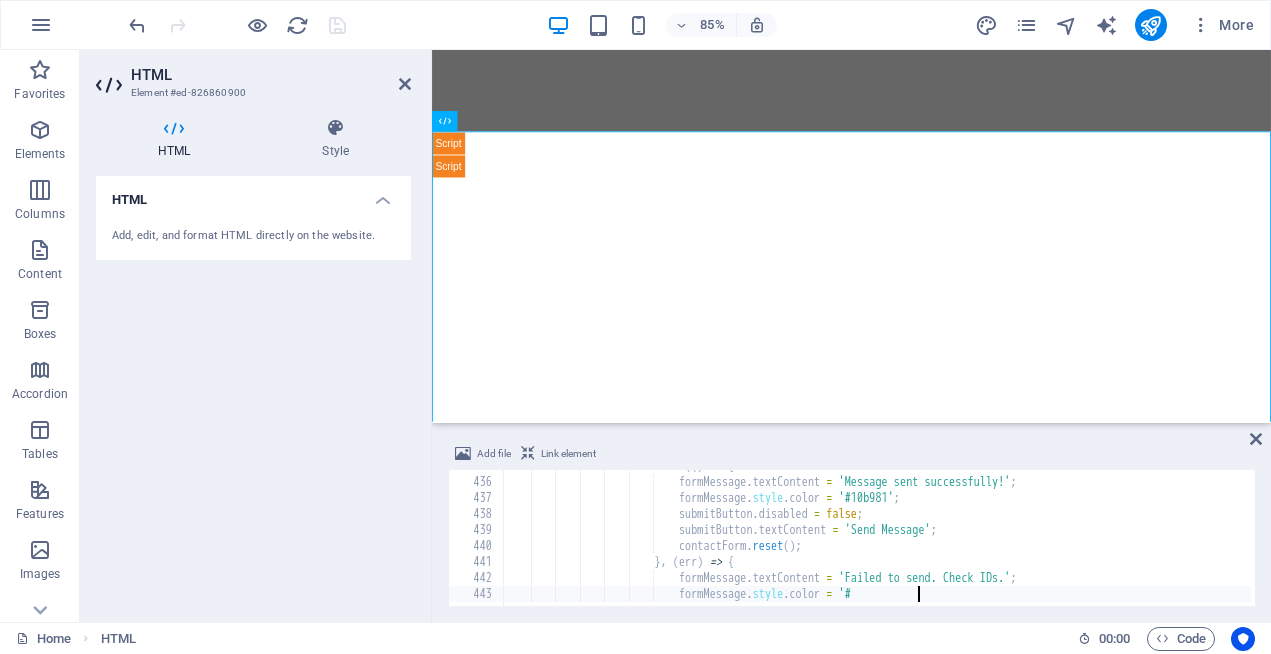 scroll, scrollTop: 6956, scrollLeft: 0, axis: vertical 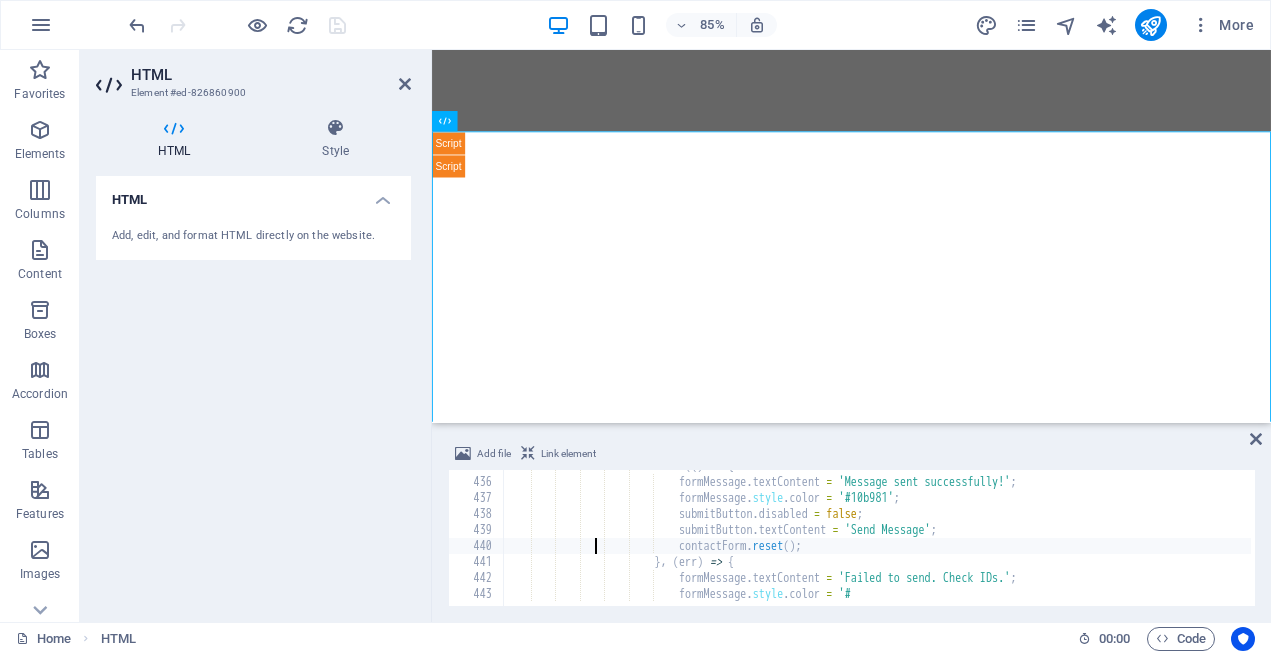 click on ". then (( )   =>   {                                    formMessage . textContent   =   'Message sent successfully!' ;                                    formMessage . style . color   =   '#10b981' ;                                    submitButton . disabled   =   false ;                                    submitButton . textContent   =   'Send Message' ;                                    contactForm . reset ( ) ;                               } ,   ( err )   =>   {                                    formMessage . textContent   =   'Failed to send. Check IDs.' ;                                    formMessage . style . color   =   '#" at bounding box center (1843, 540) 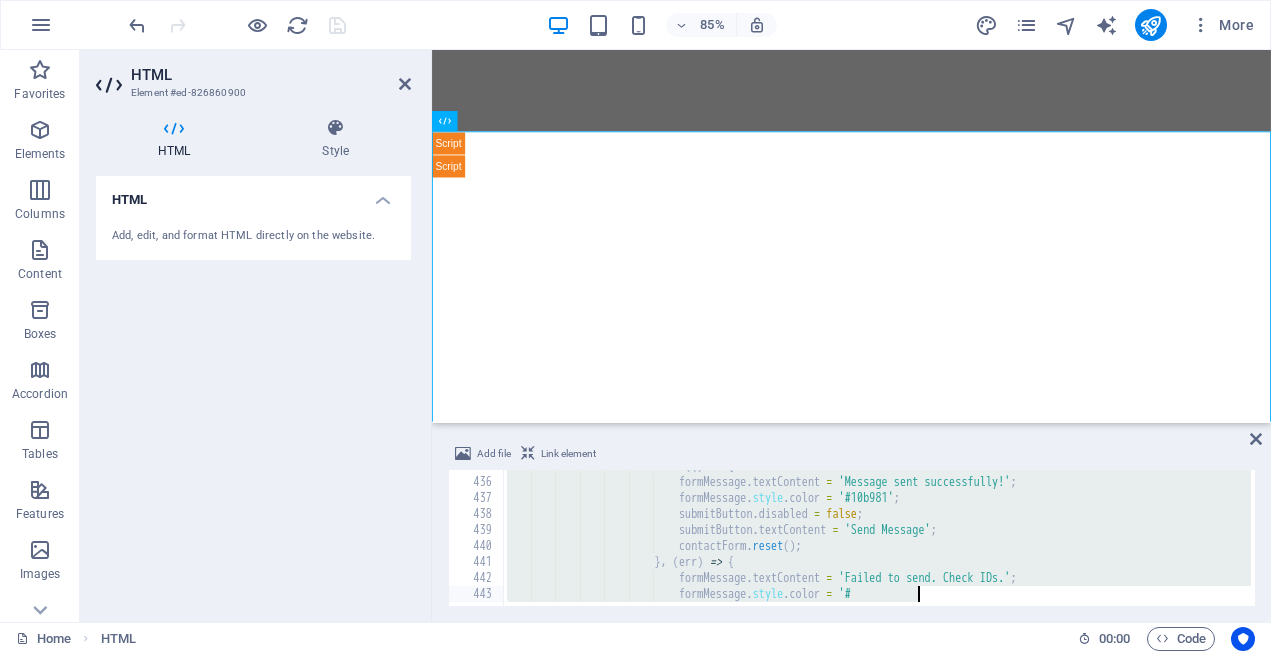 type 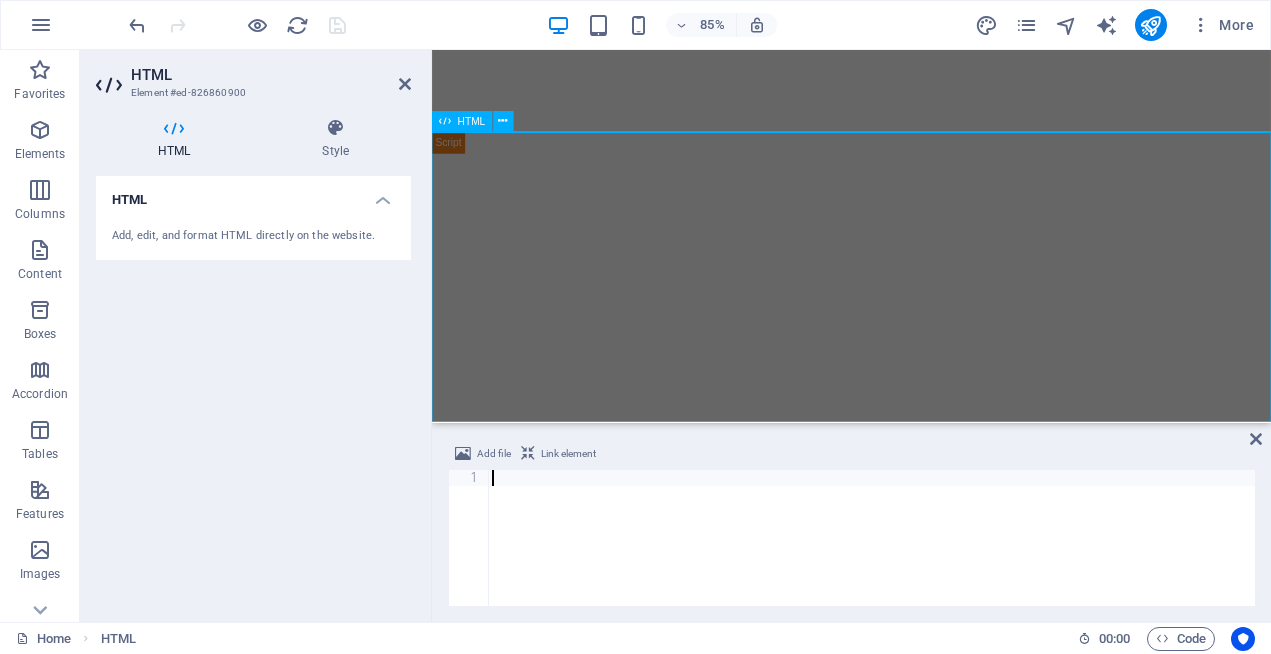 click on "Ac euismod vel sit maecenas id pellentesque eu sed consectetur. Malesuada adipiscing sagittis vel nulla.
Learn More
Get started" at bounding box center (925, 2146) 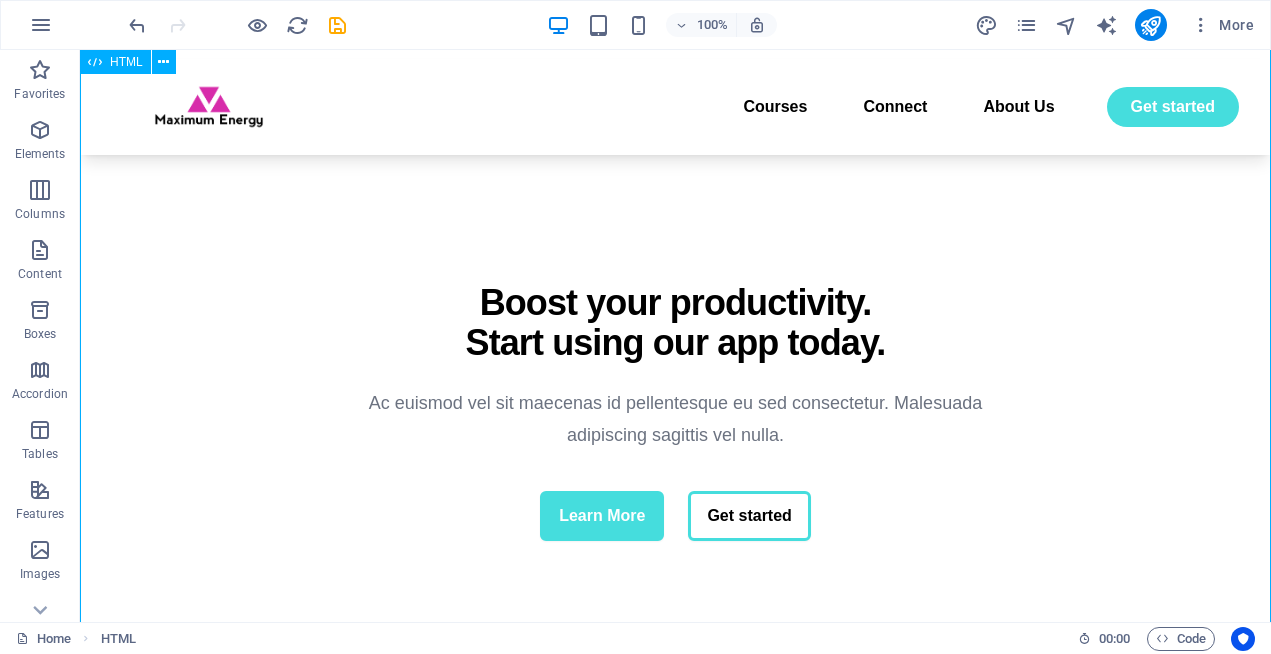 scroll, scrollTop: 0, scrollLeft: 0, axis: both 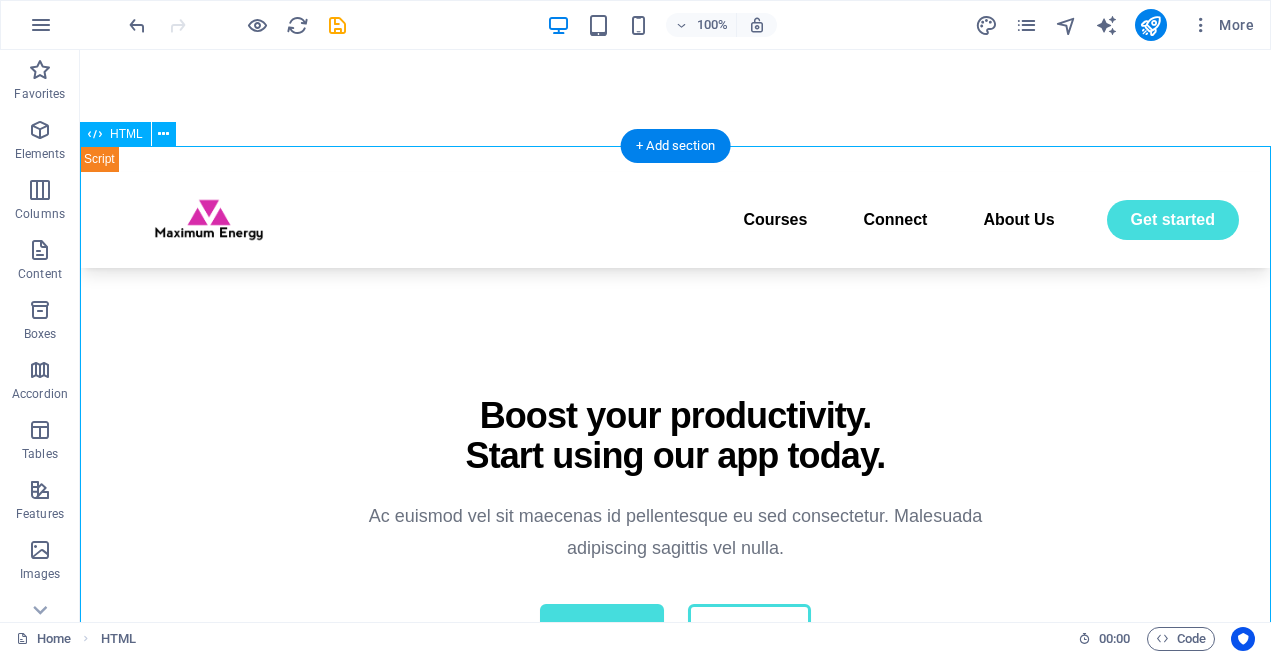 click on "Ac euismod vel sit maecenas id pellentesque eu sed consectetur. Malesuada adipiscing sagittis vel nulla.
Learn More
Get started" at bounding box center (675, 1334) 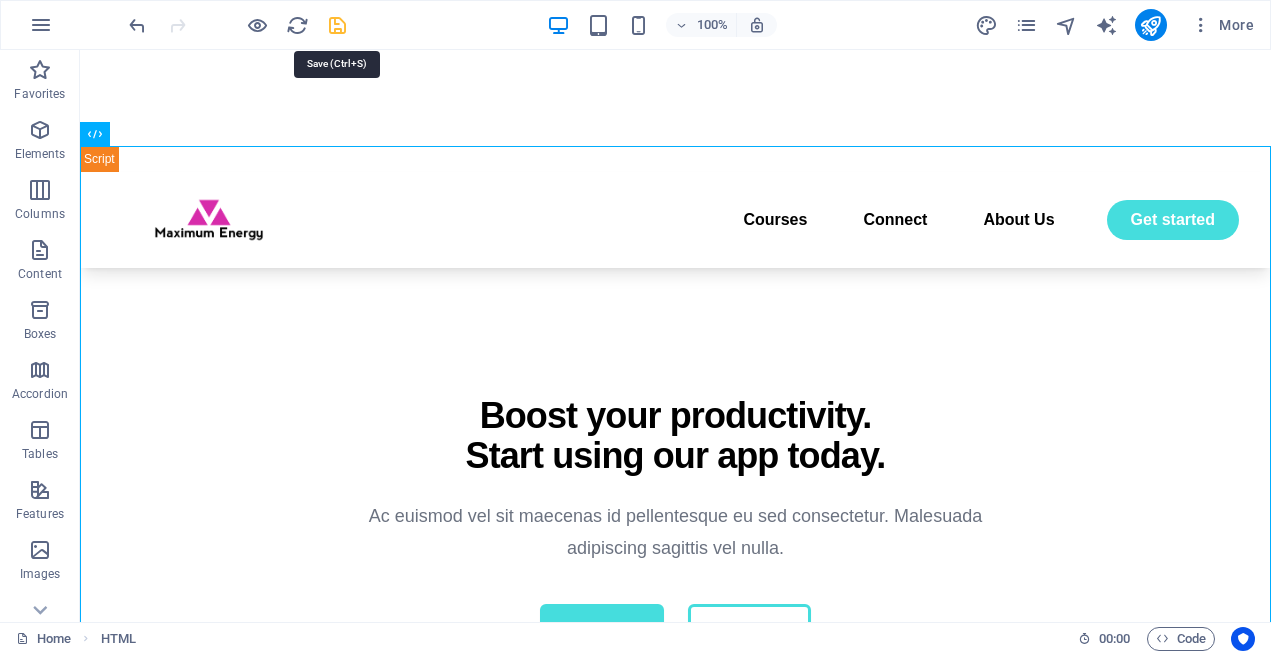 click at bounding box center (337, 25) 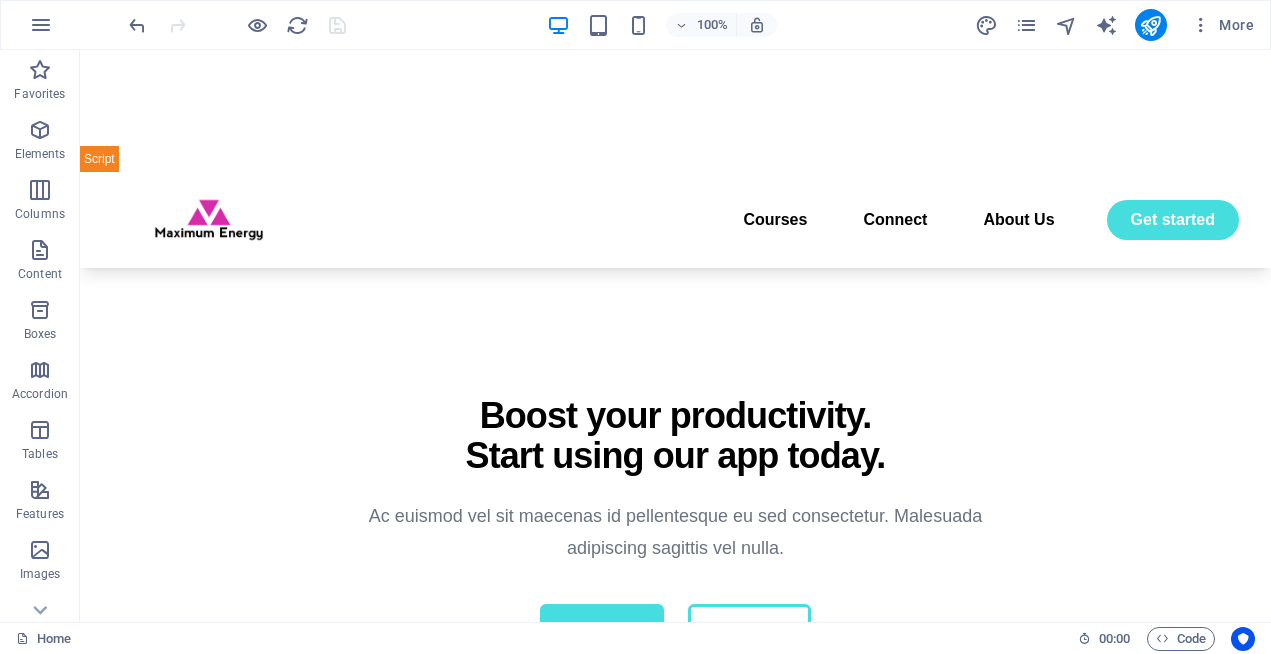 click on "Ac euismod vel sit maecenas id pellentesque eu sed consectetur. Malesuada adipiscing sagittis vel nulla.
Learn More
Get started" at bounding box center (675, 1286) 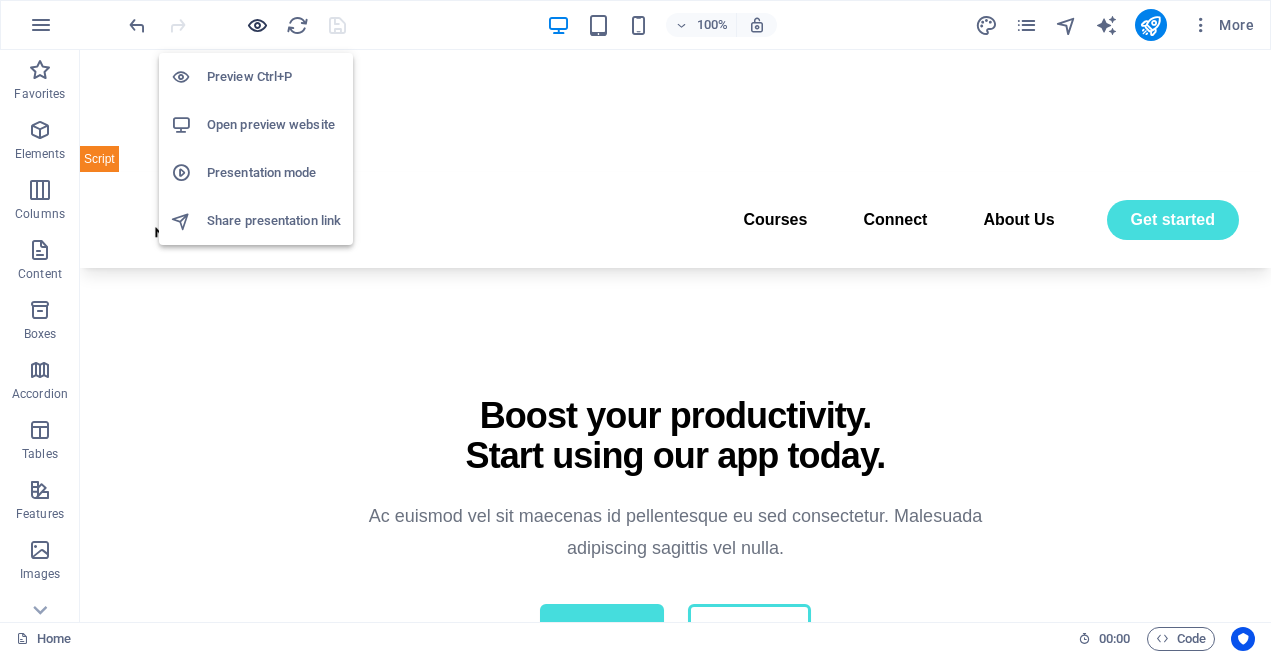click at bounding box center (257, 25) 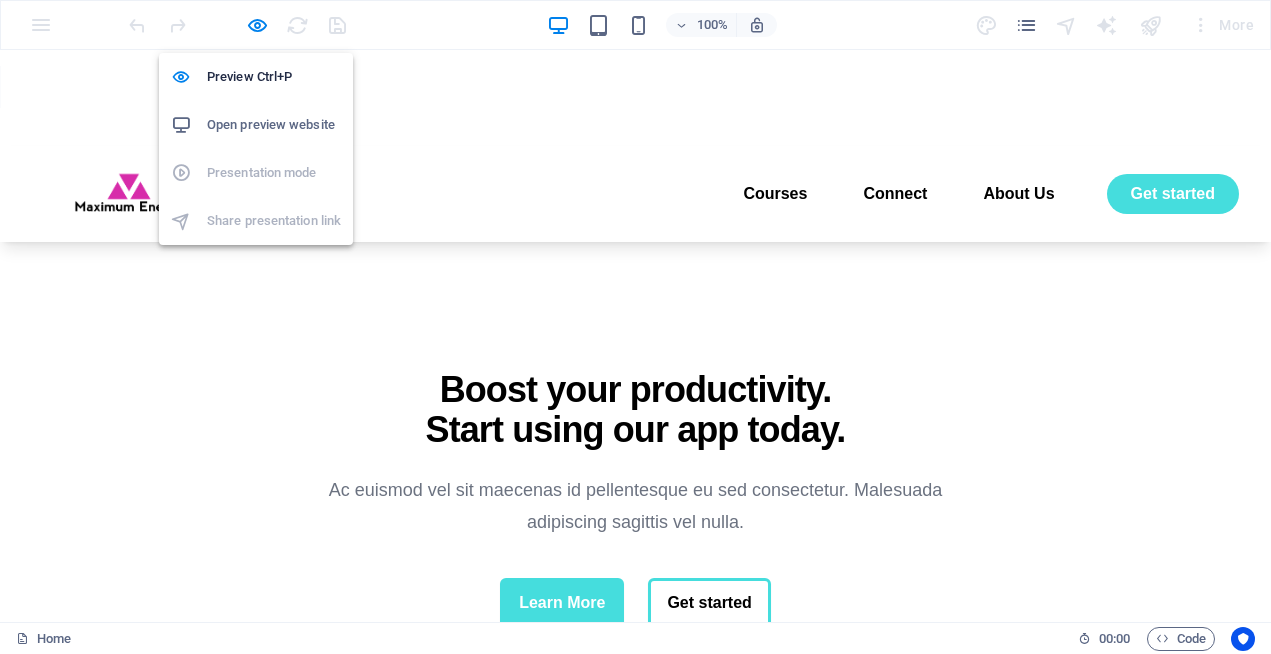 click on "Open preview website" at bounding box center [274, 125] 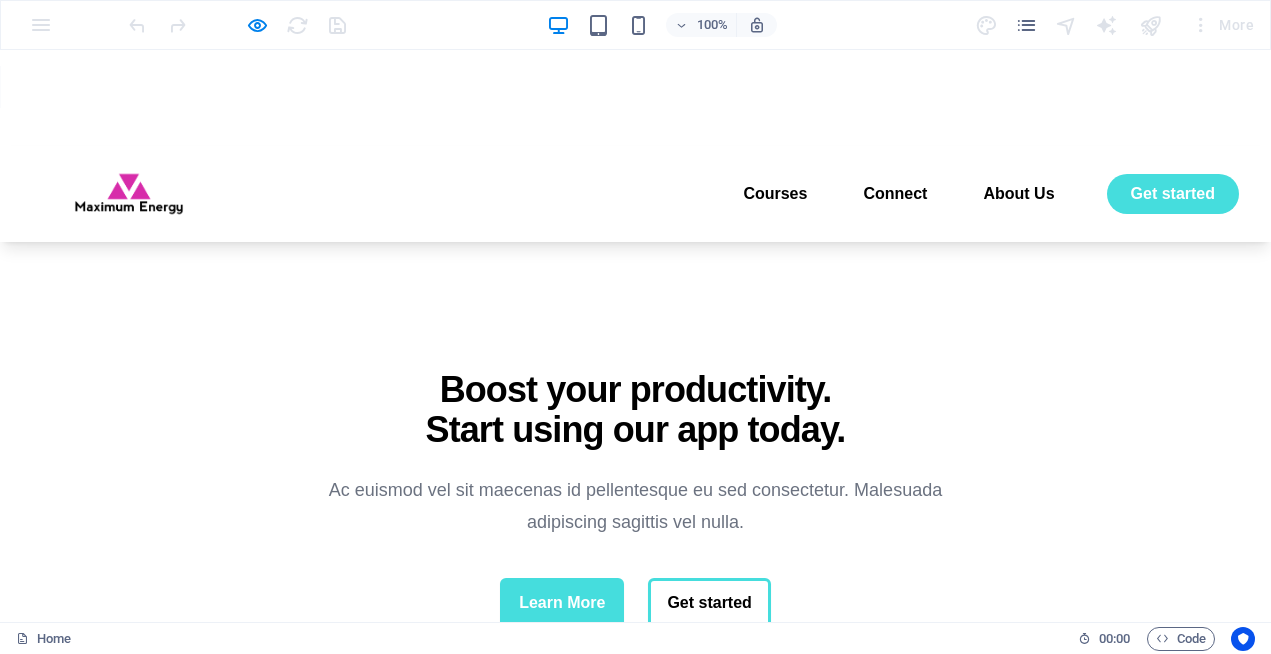 click on "Ac euismod vel sit maecenas id pellentesque eu sed consectetur. Malesuada adipiscing sagittis vel nulla.
Learn More
Get started" at bounding box center [635, 1283] 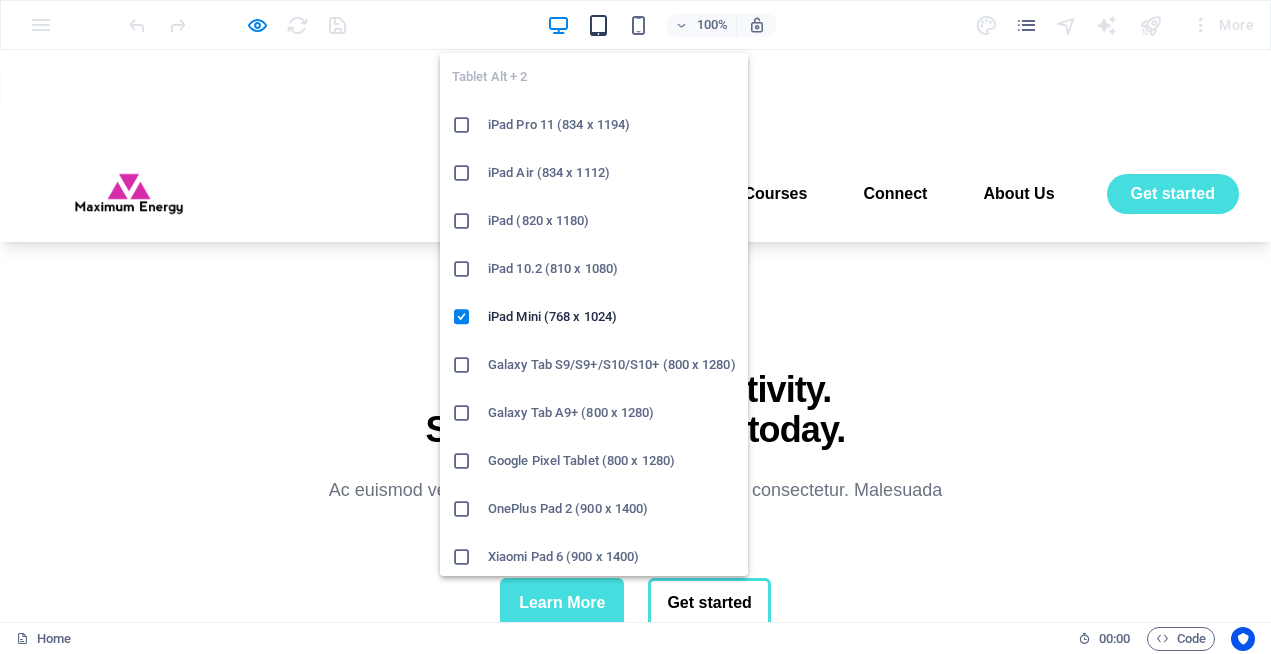 click at bounding box center [598, 25] 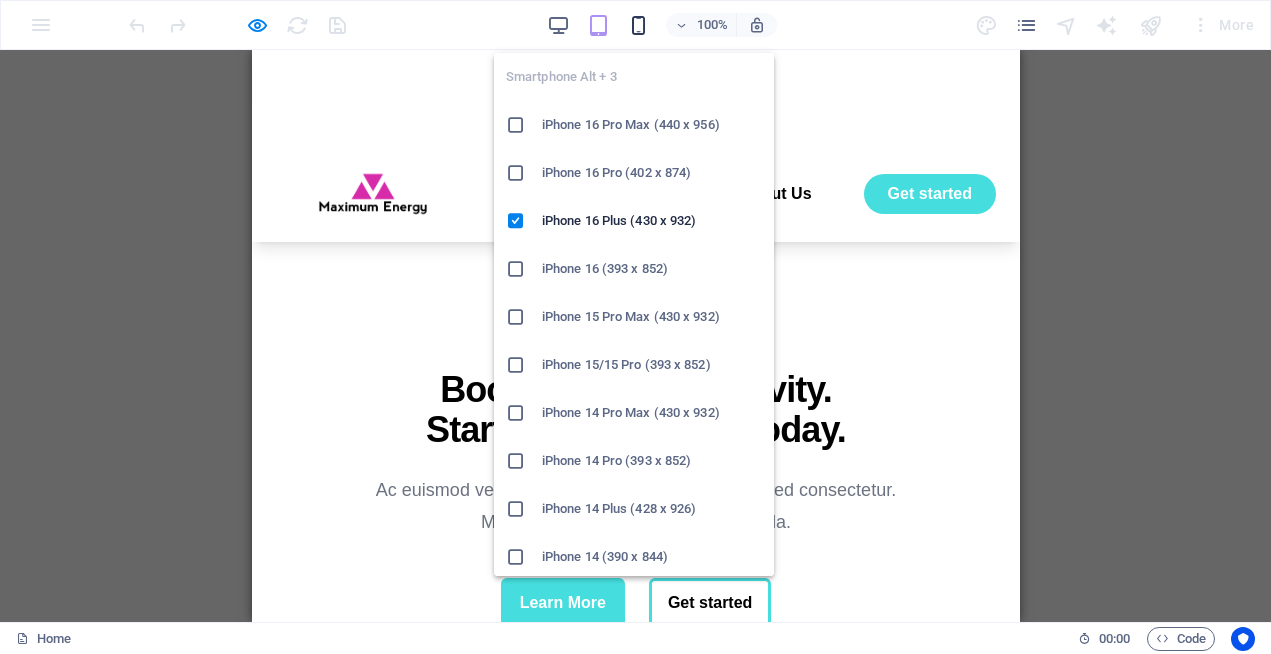 click at bounding box center [638, 25] 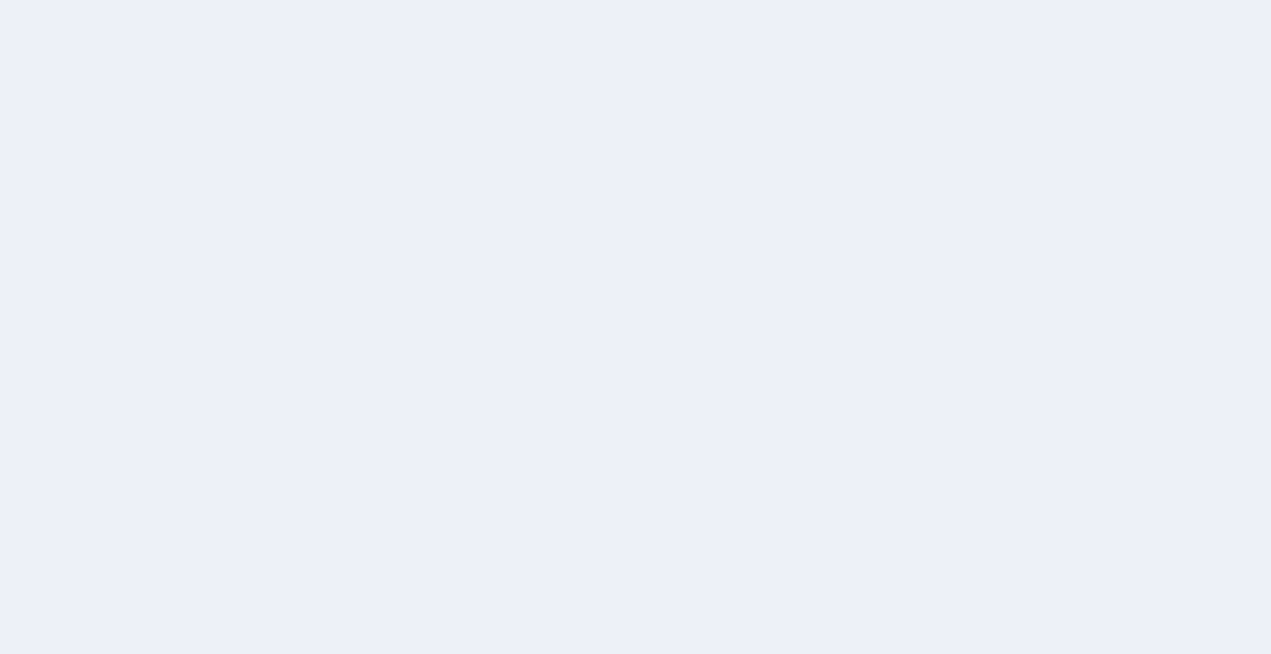 scroll, scrollTop: 0, scrollLeft: 0, axis: both 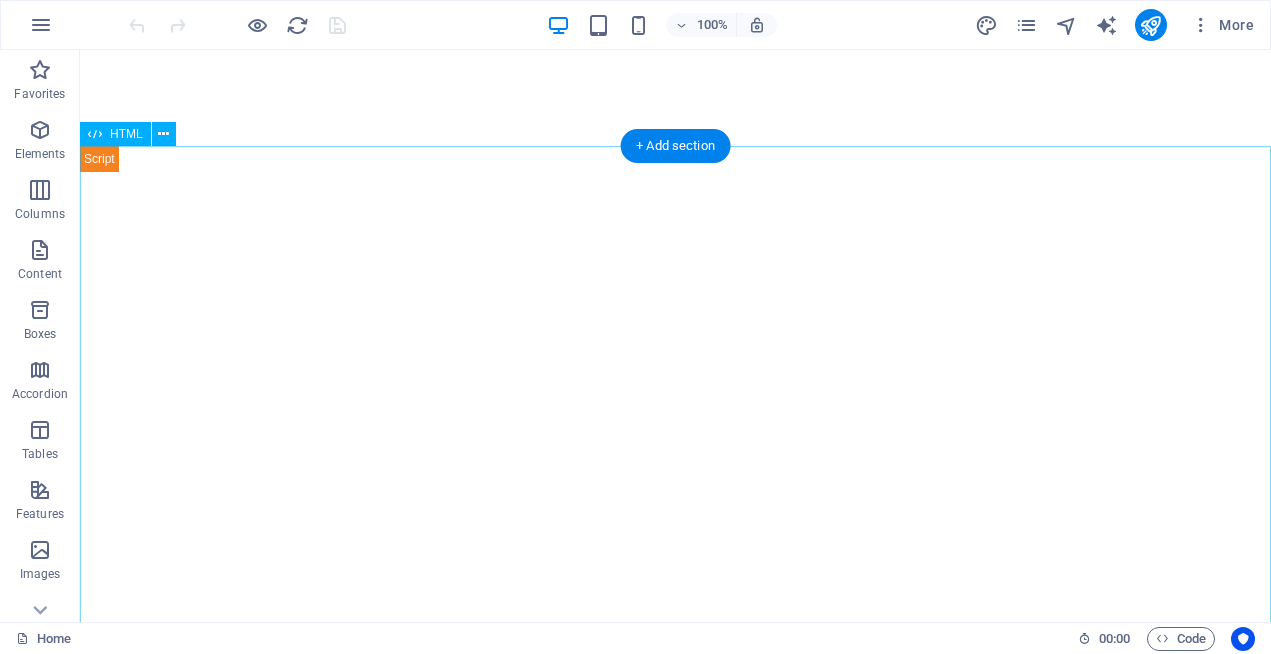 click on "Ac euismod vel sit maecenas id pellentesque eu sed consectetur. Malesuada adipiscing sagittis vel nulla.
Learn More
Get started" at bounding box center (675, 2203) 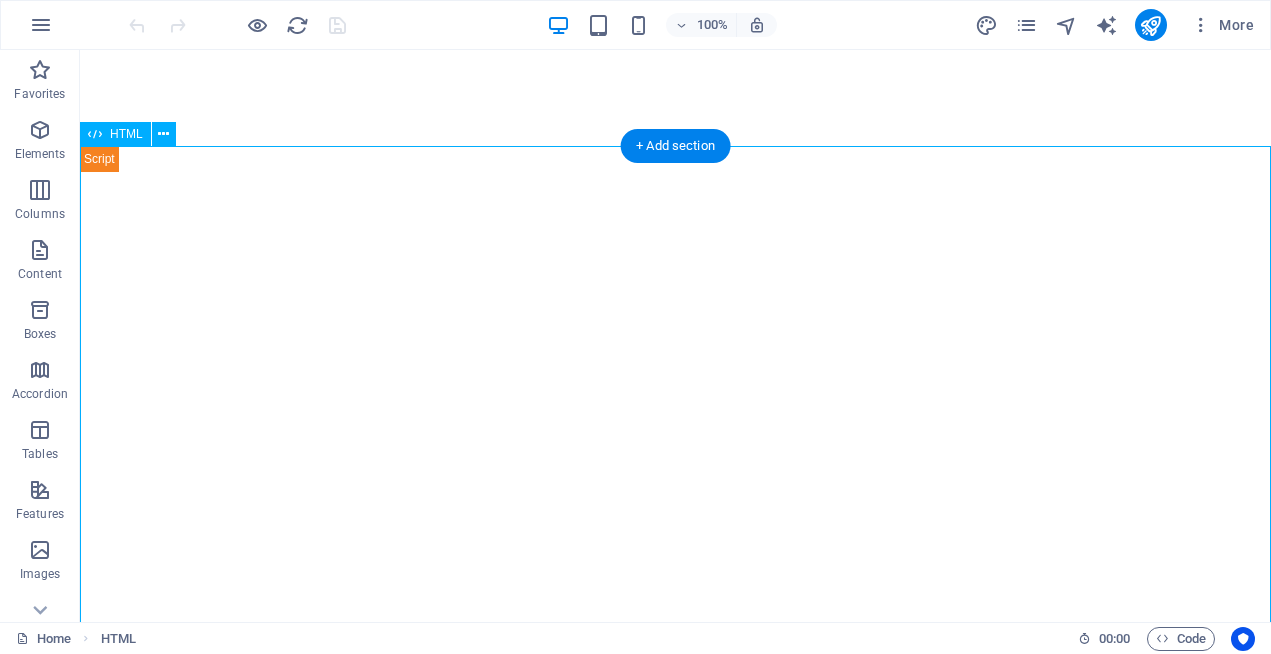 click on "Ac euismod vel sit maecenas id pellentesque eu sed consectetur. Malesuada adipiscing sagittis vel nulla.
Learn More
Get started" at bounding box center [675, 2203] 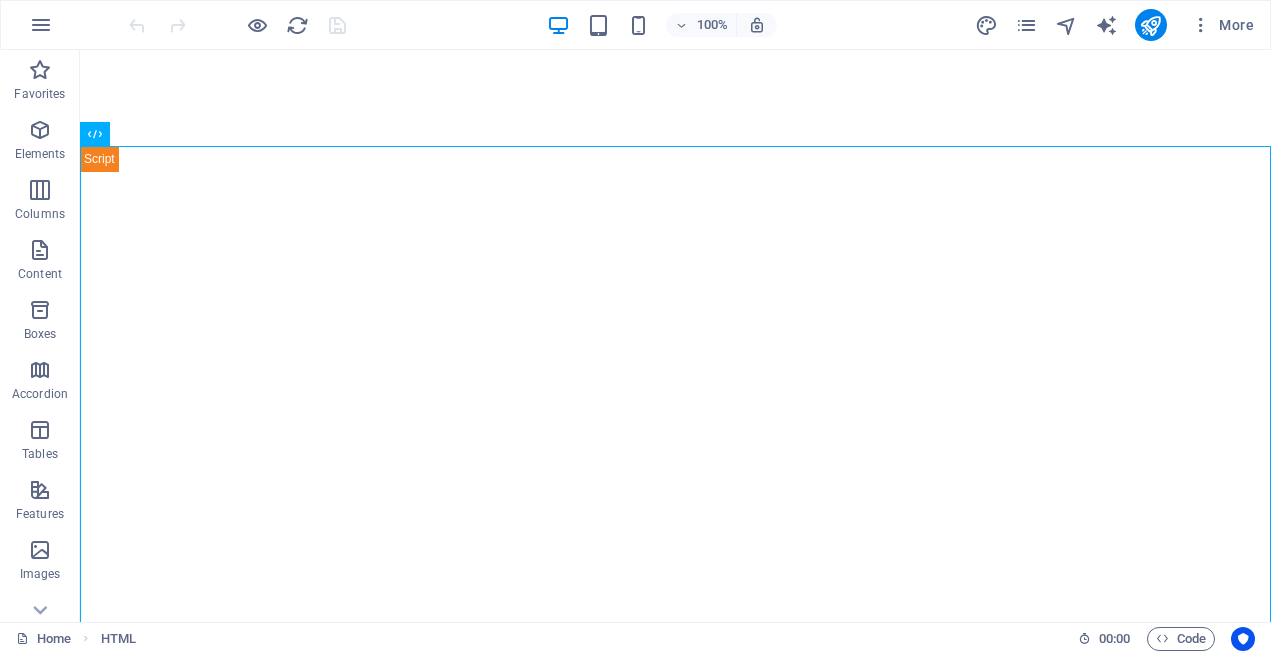 click on "Ac euismod vel sit maecenas id pellentesque eu sed consectetur. Malesuada adipiscing sagittis vel nulla.
Learn More
Get started" at bounding box center (675, 2155) 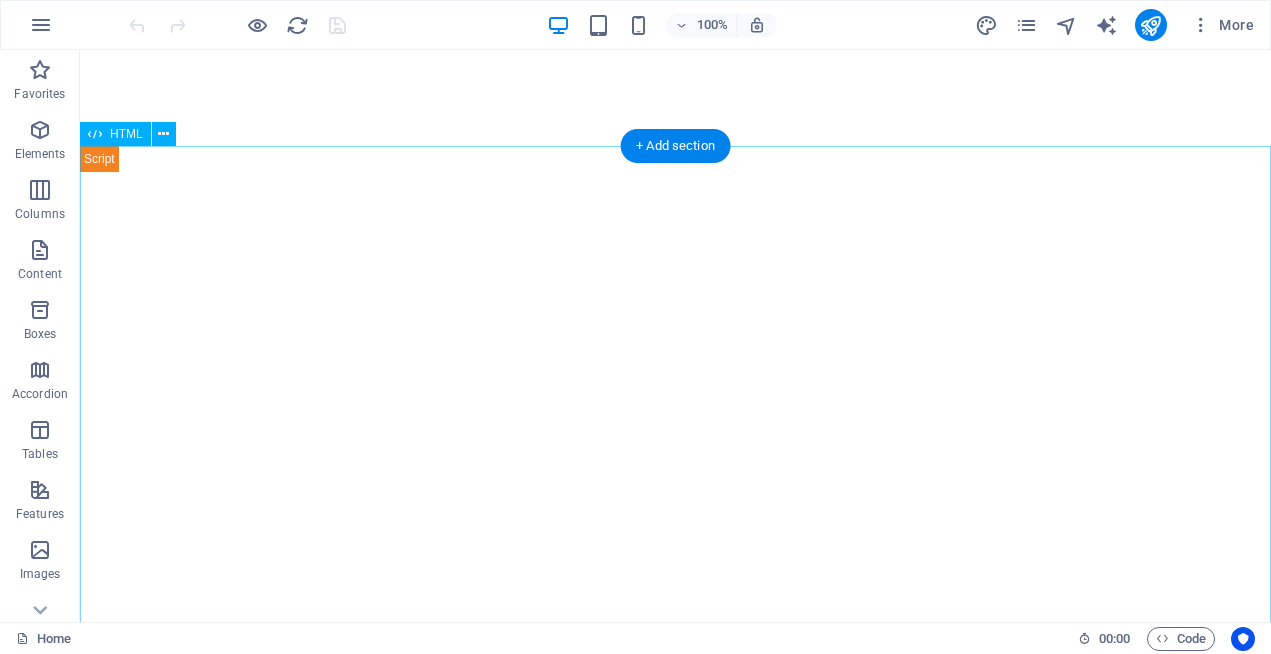 click on "Ac euismod vel sit maecenas id pellentesque eu sed consectetur. Malesuada adipiscing sagittis vel nulla.
Learn More
Get started" at bounding box center (675, 2203) 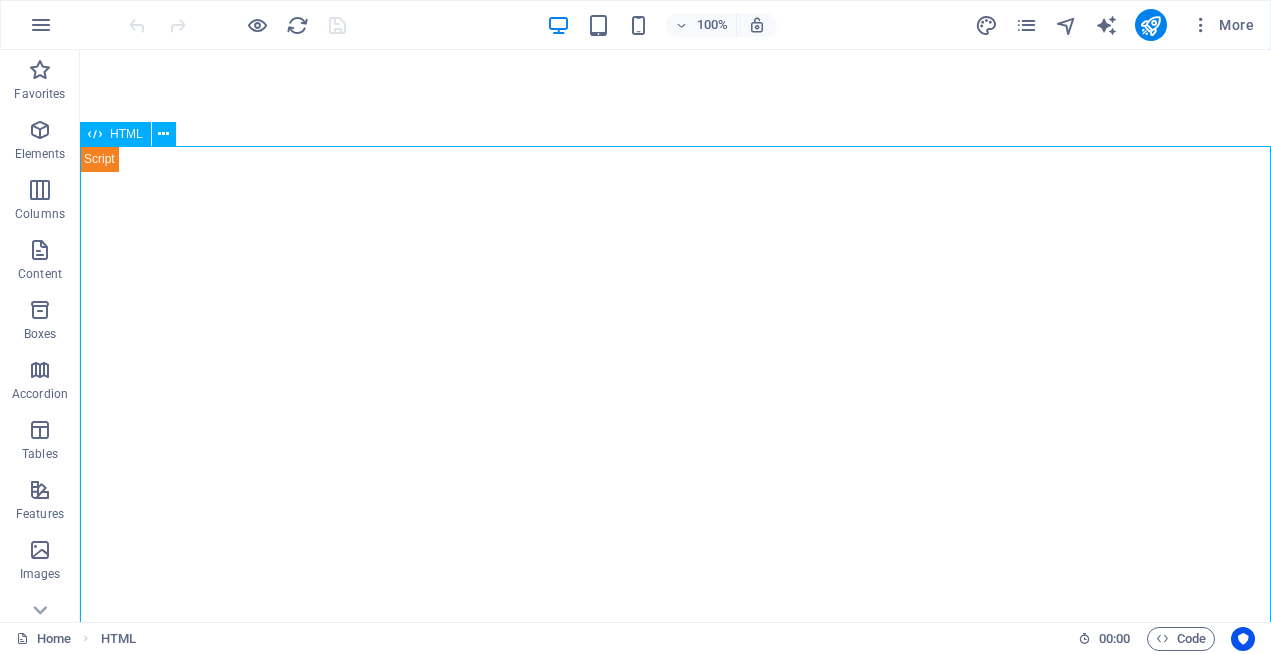 click at bounding box center [95, 134] 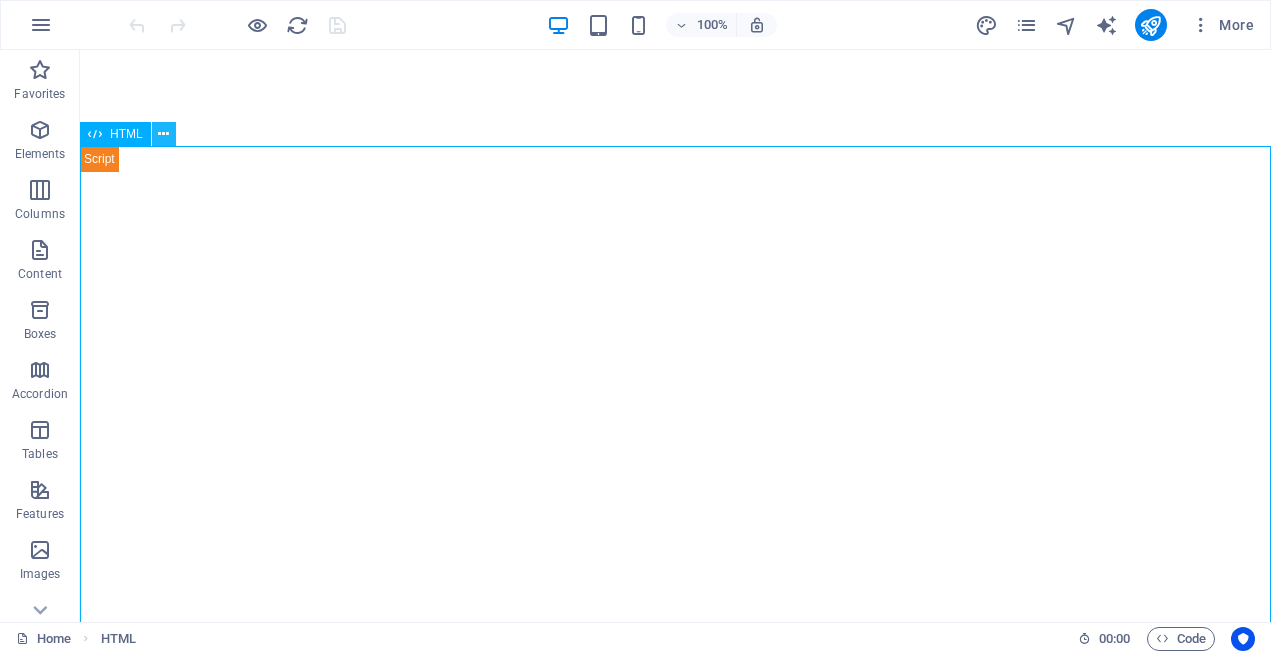 click at bounding box center [164, 134] 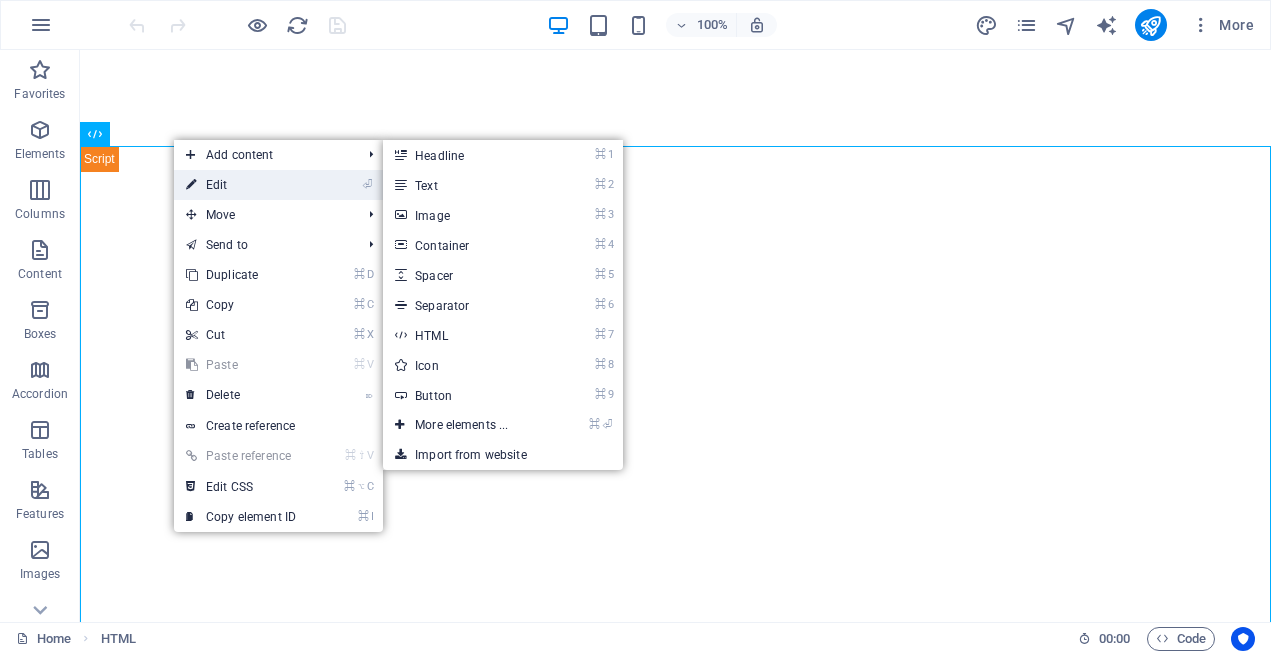 click on "⏎  Edit" at bounding box center [241, 185] 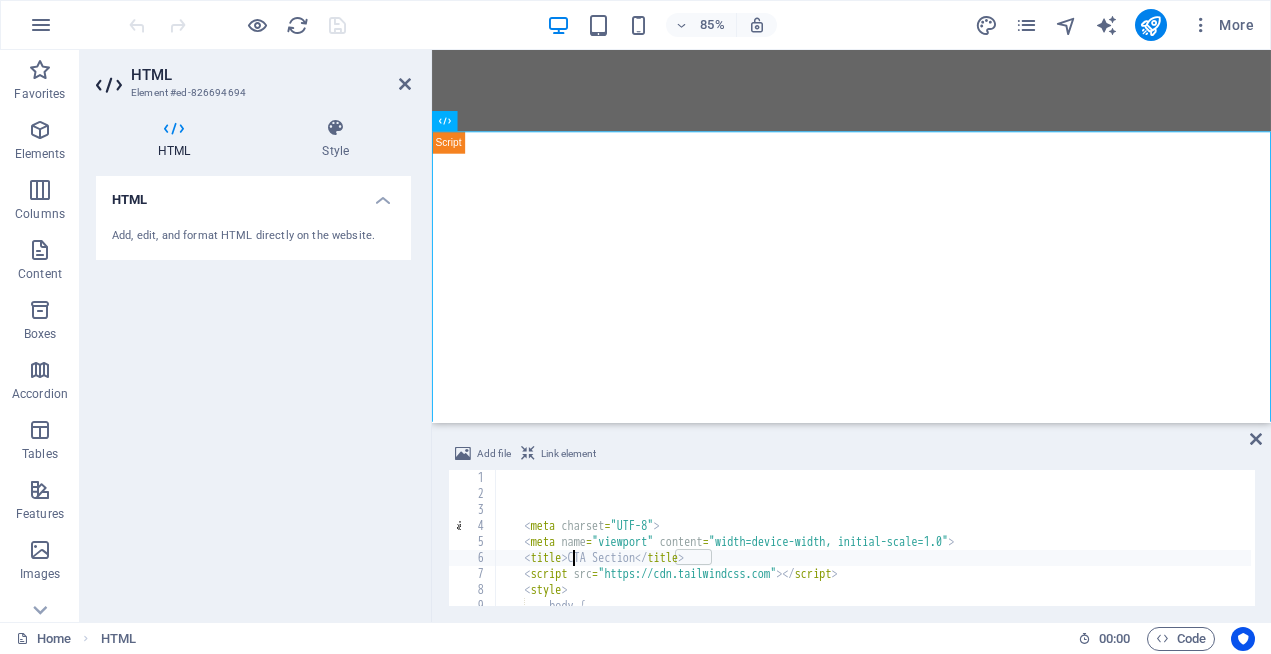 click on "body   {                font-family :   ' Inter ' ,  sans-serif ;" at bounding box center [1858, 552] 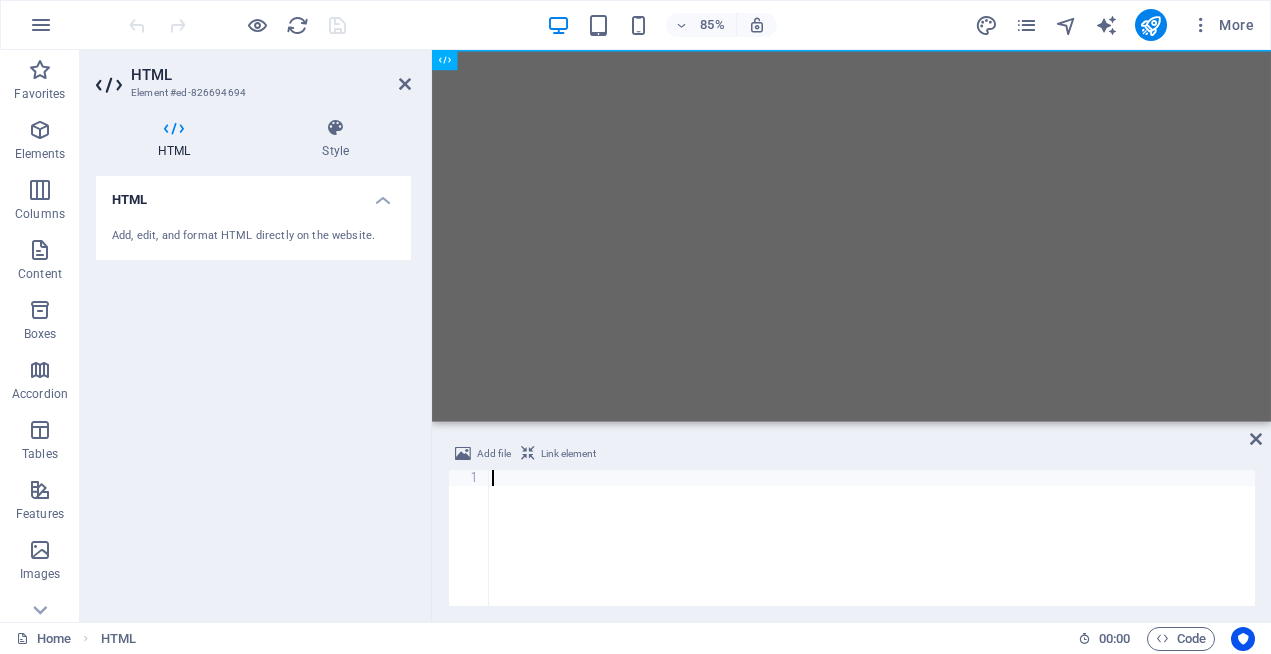 type on "formMessage.style.color = '#" 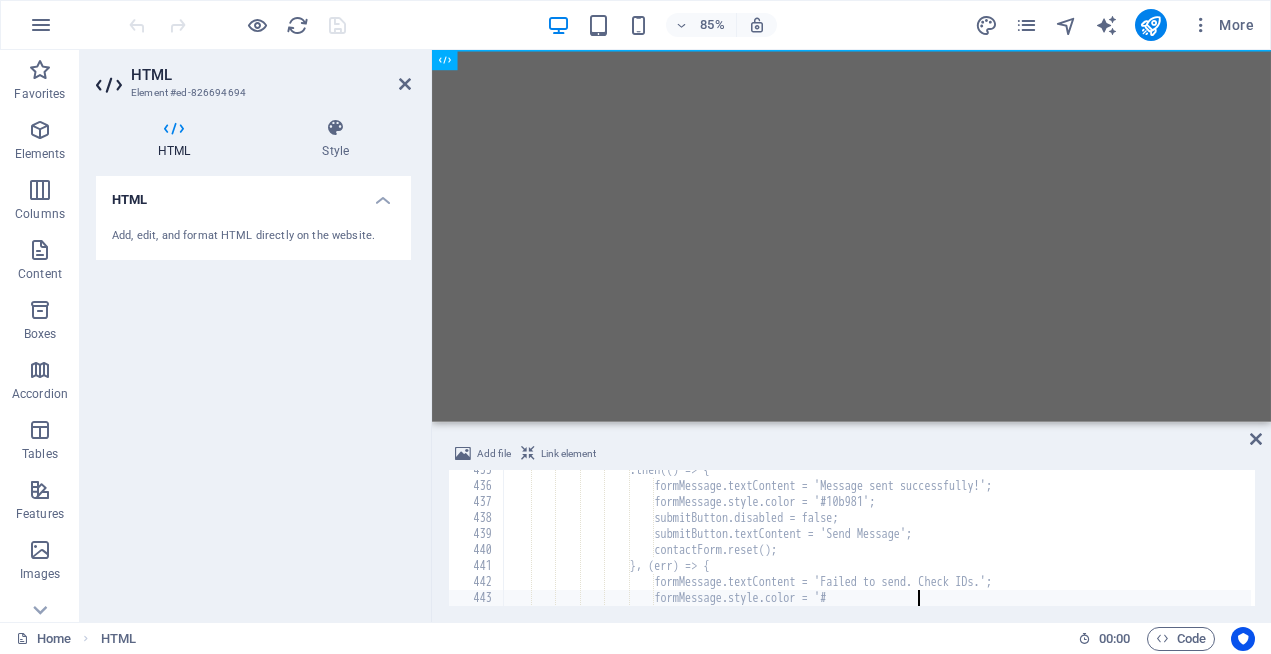 scroll, scrollTop: 6952, scrollLeft: 0, axis: vertical 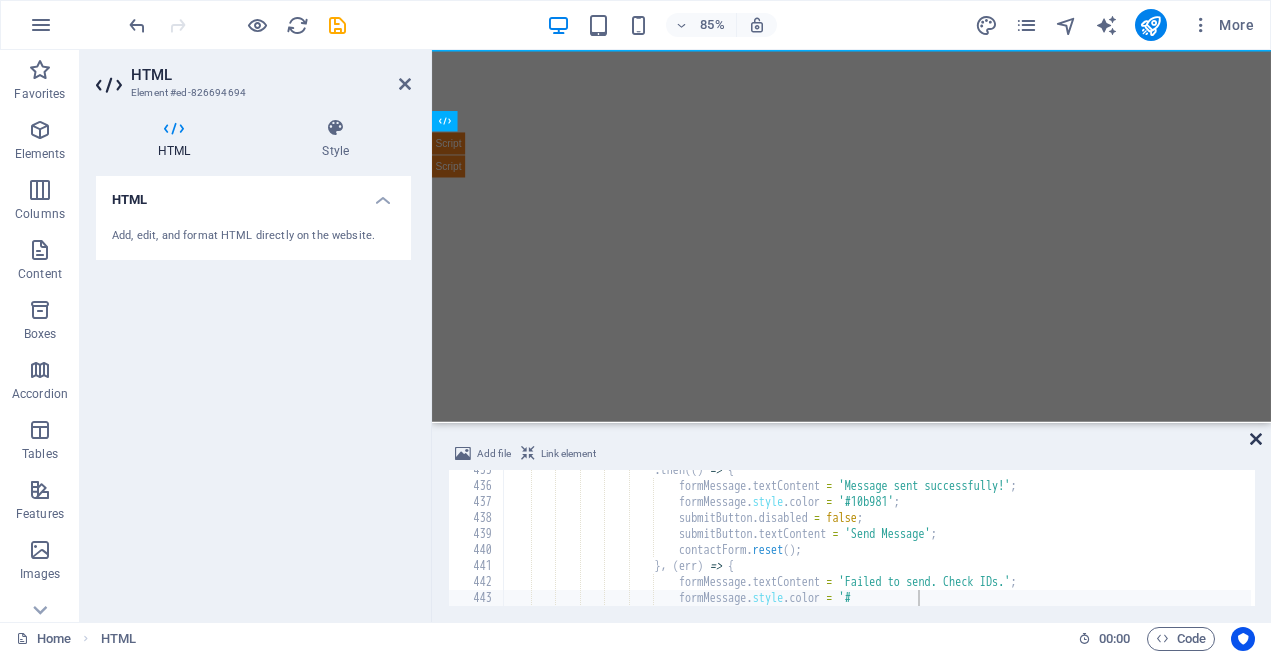 click at bounding box center (1256, 439) 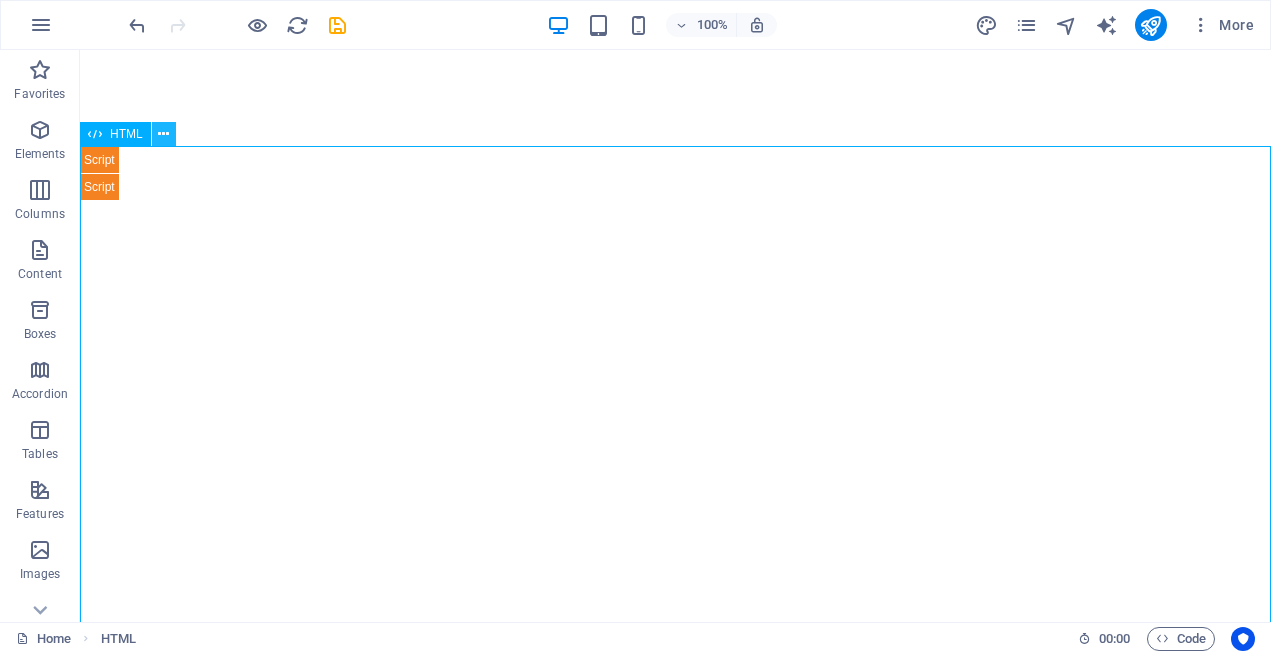 click at bounding box center [164, 134] 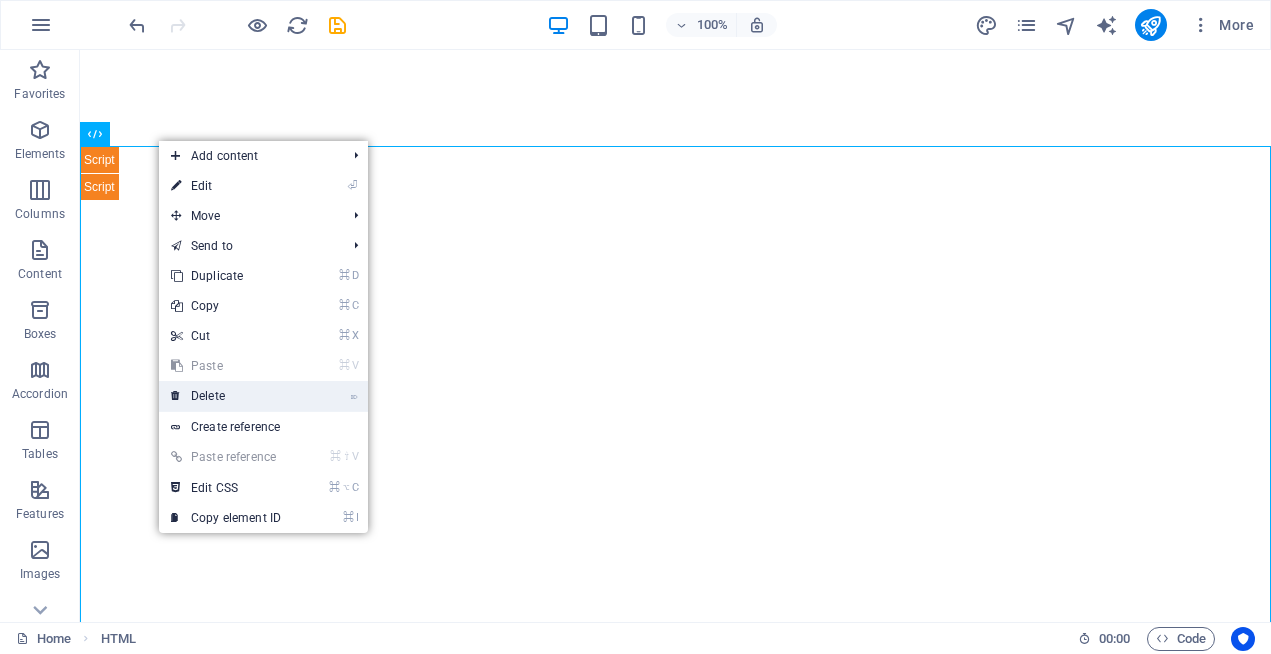 click on "⌦  Delete" at bounding box center (226, 396) 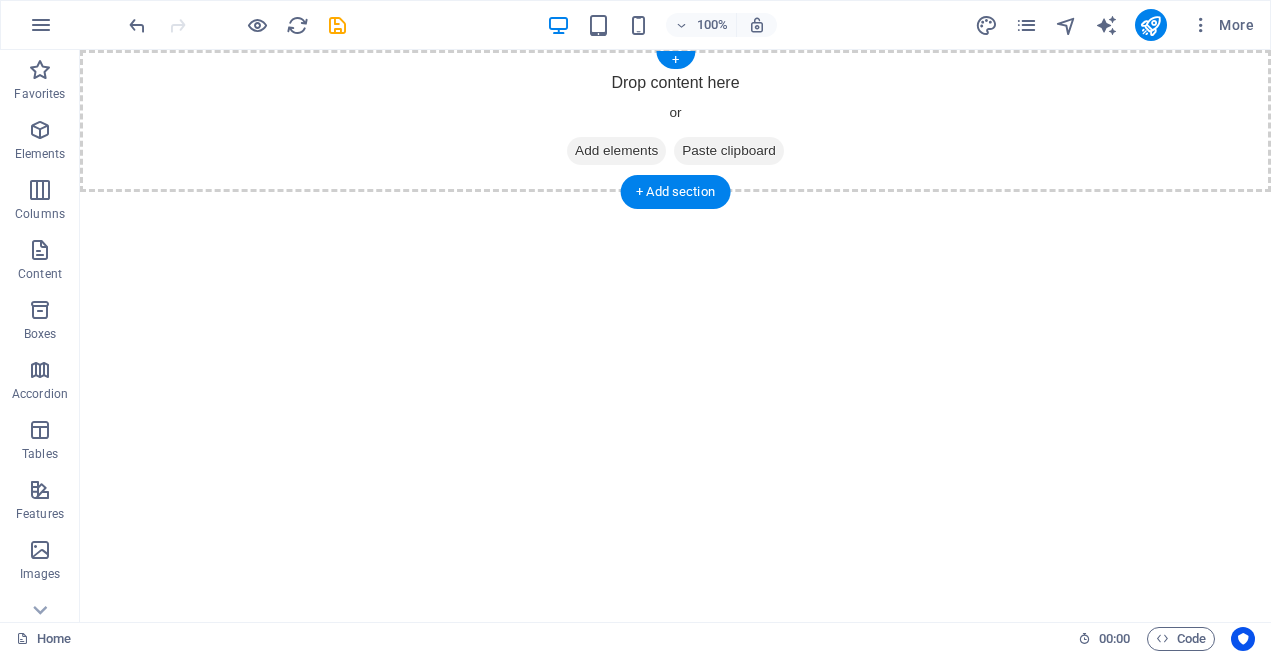 click on "Add elements" at bounding box center [616, 151] 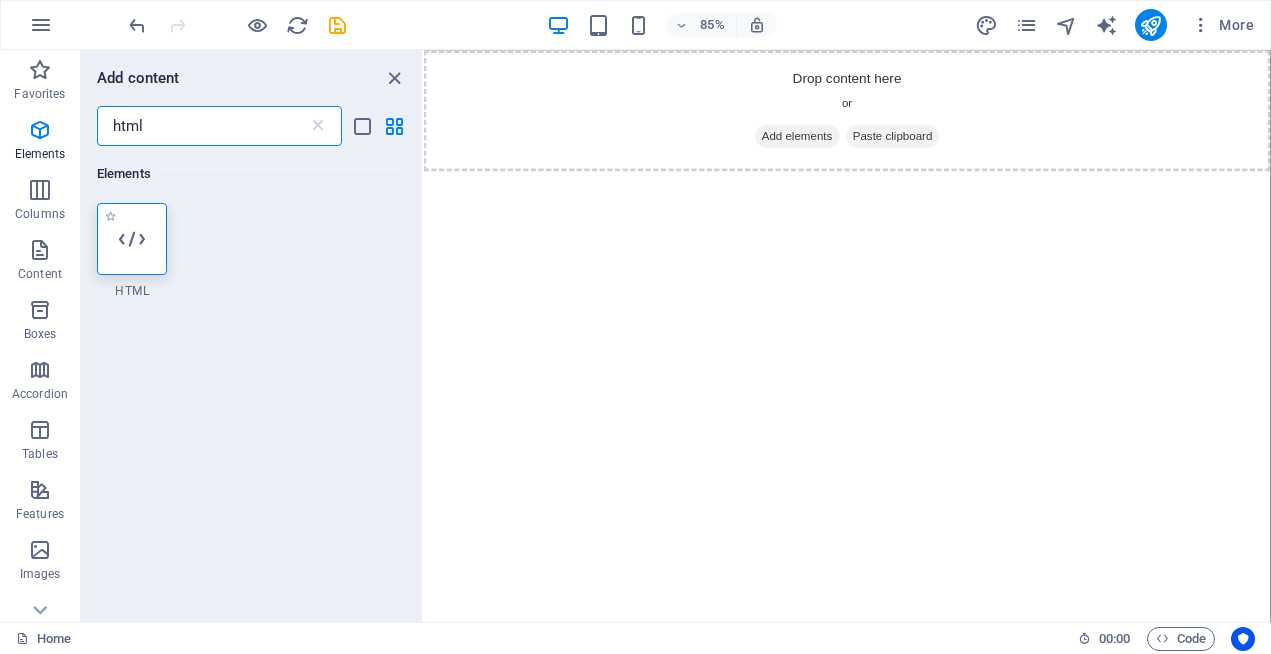 type on "html" 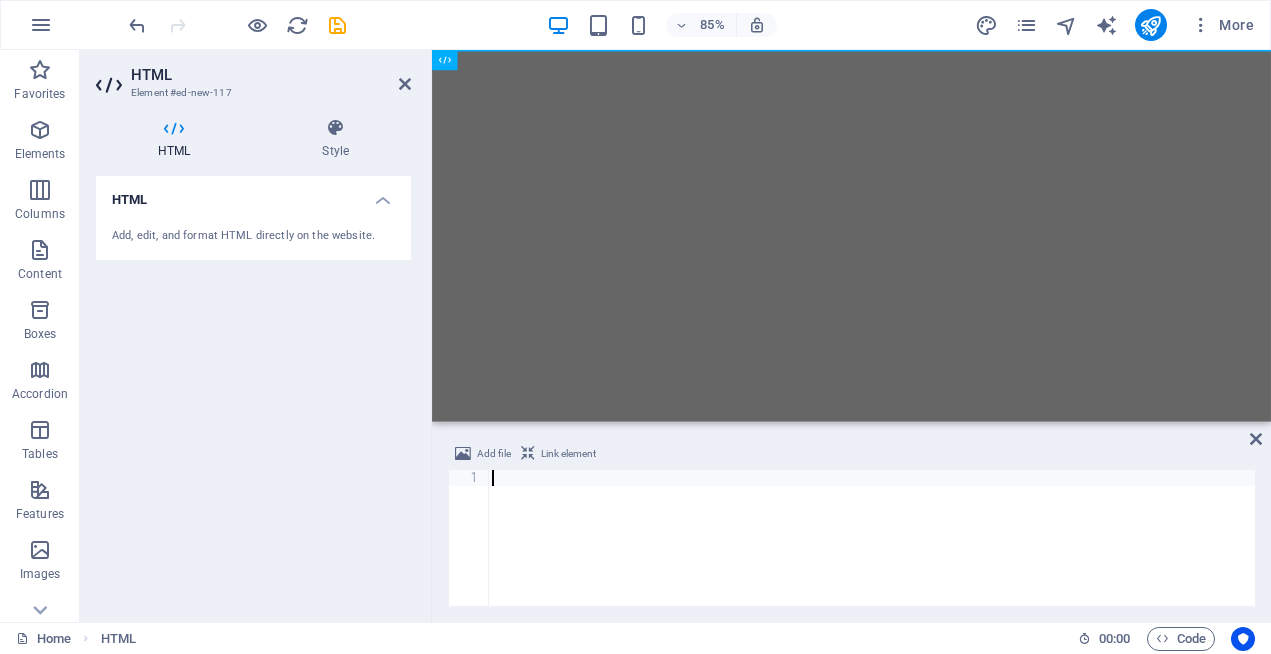 type on "formMessage.style.color = '#" 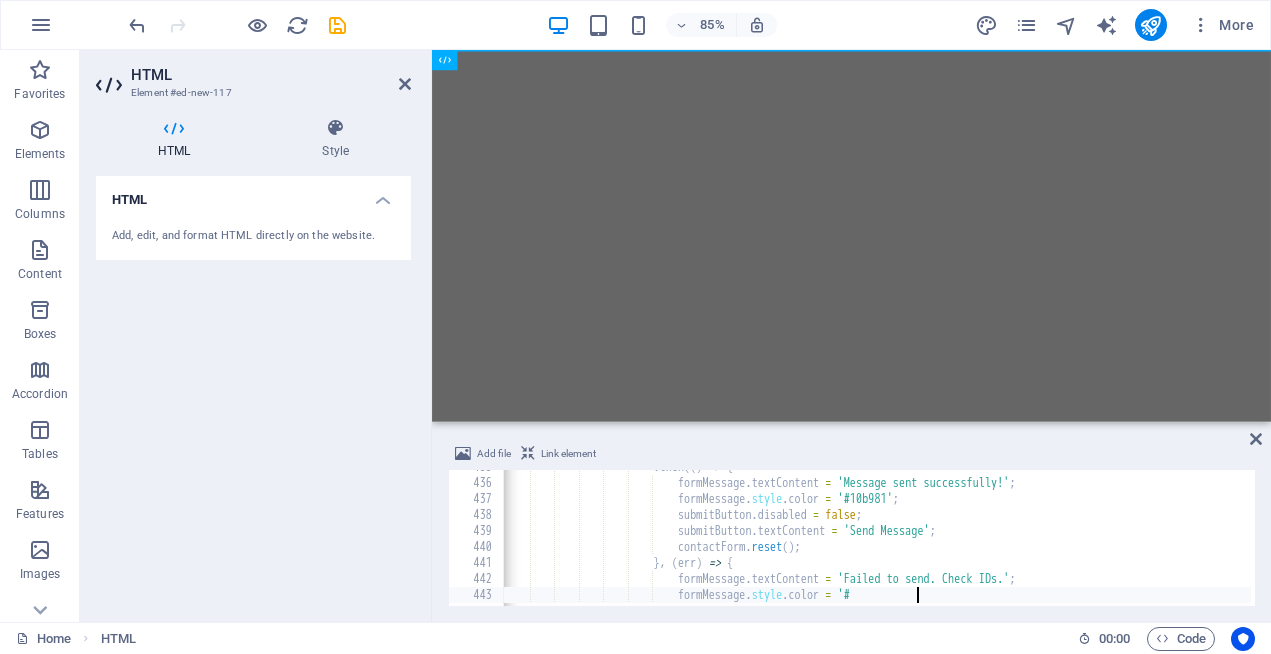 scroll, scrollTop: 6955, scrollLeft: 0, axis: vertical 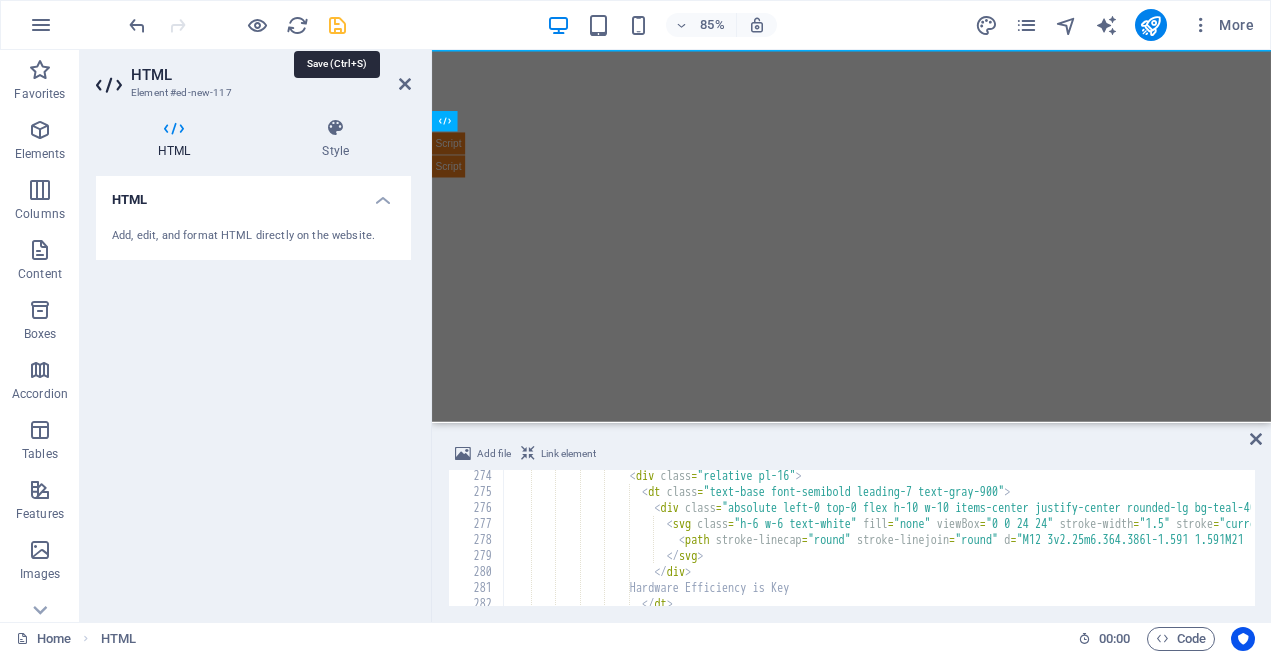 click at bounding box center [337, 25] 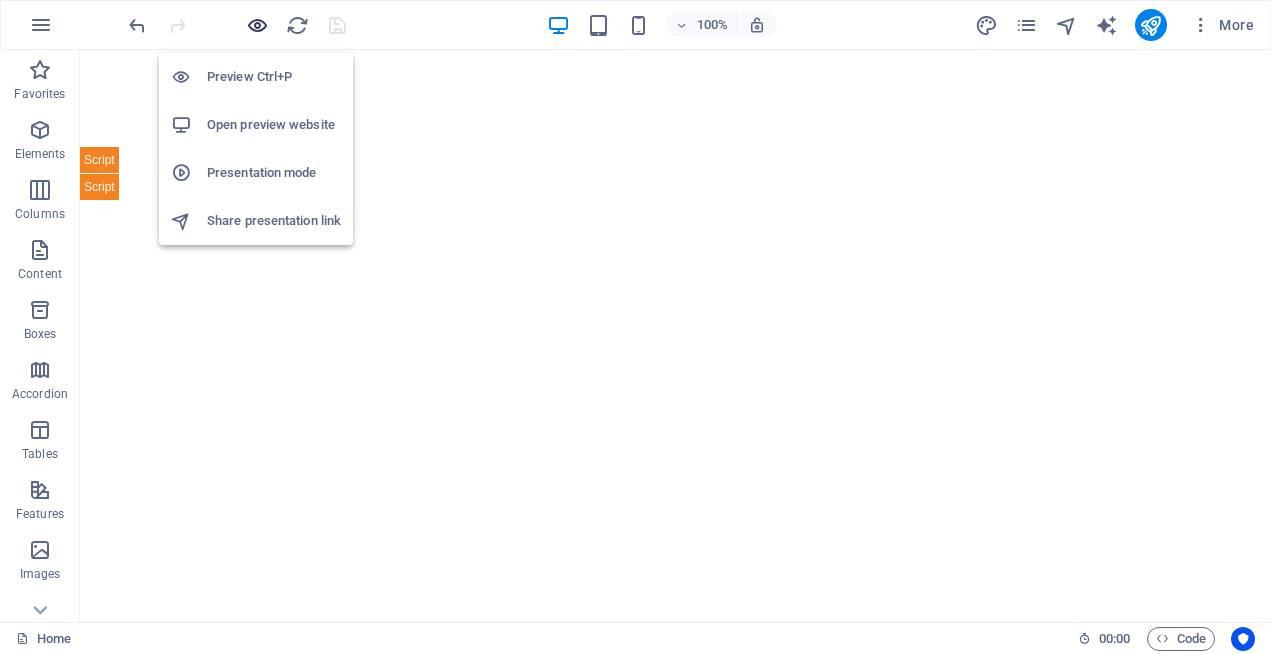 click at bounding box center (257, 25) 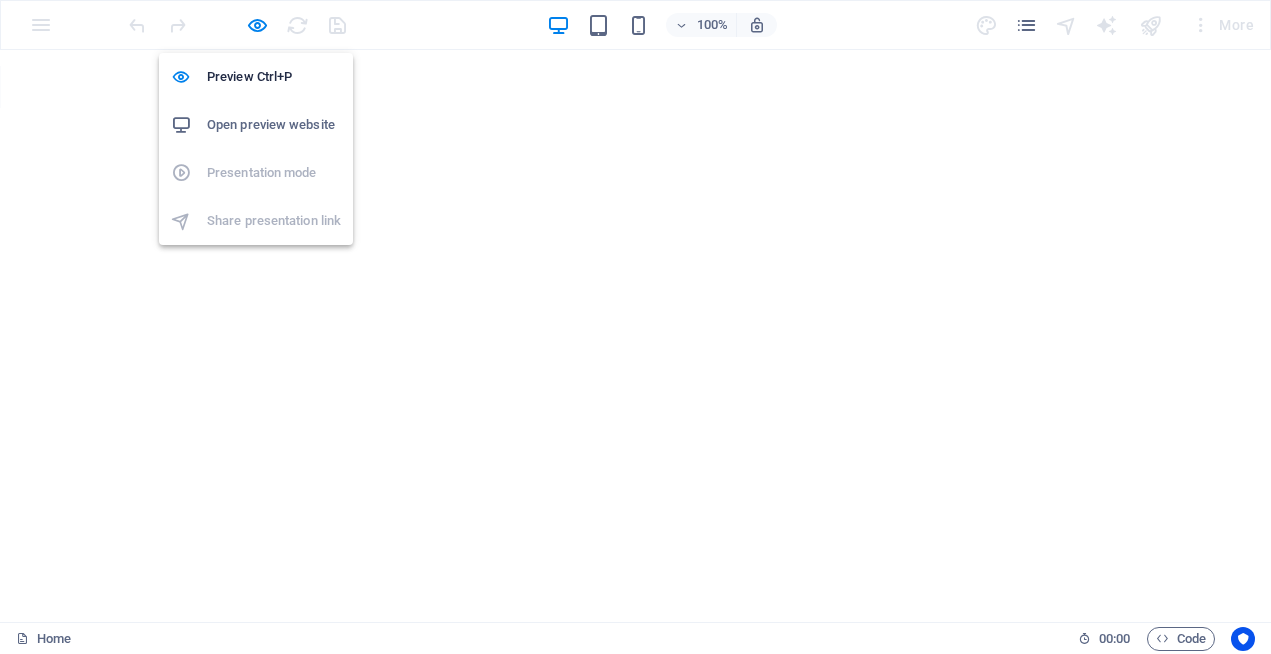click on "Open preview website" at bounding box center [274, 125] 